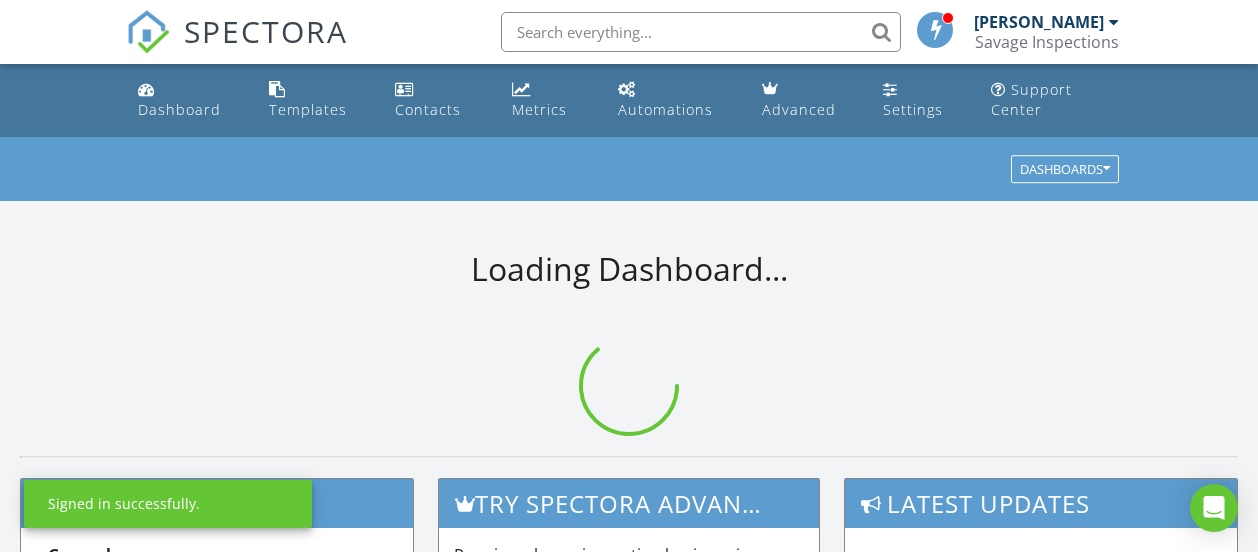 scroll, scrollTop: 0, scrollLeft: 0, axis: both 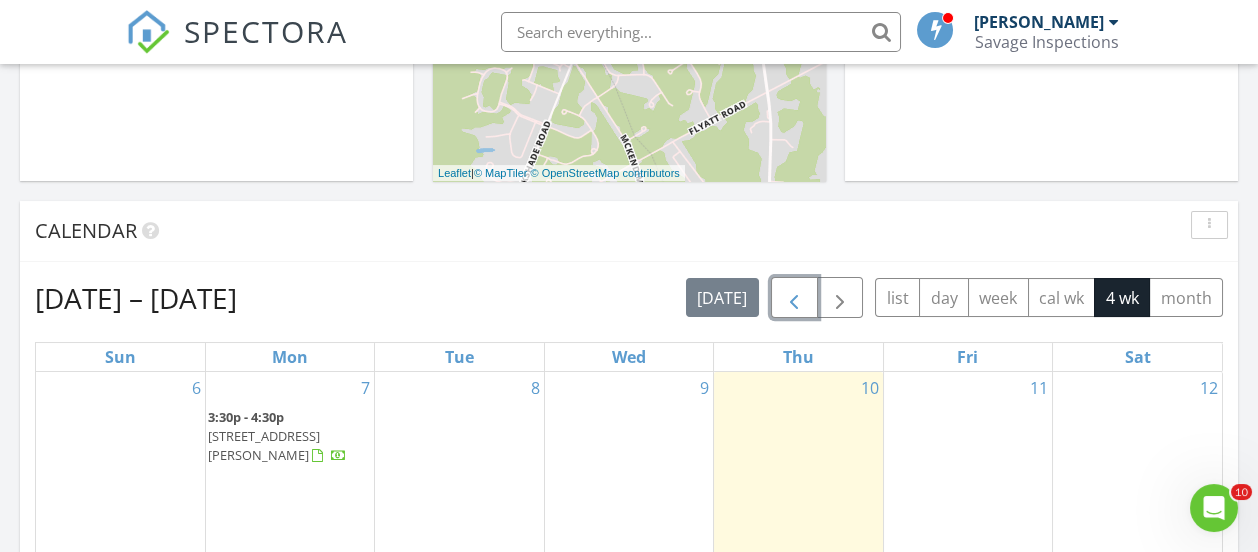 click at bounding box center (794, 298) 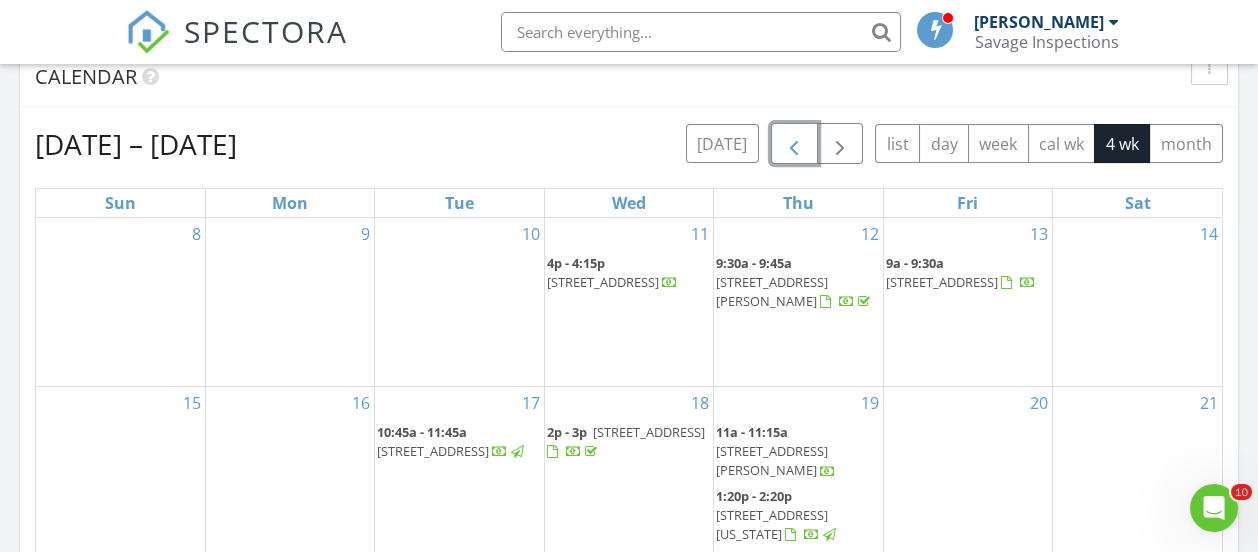scroll, scrollTop: 999, scrollLeft: 0, axis: vertical 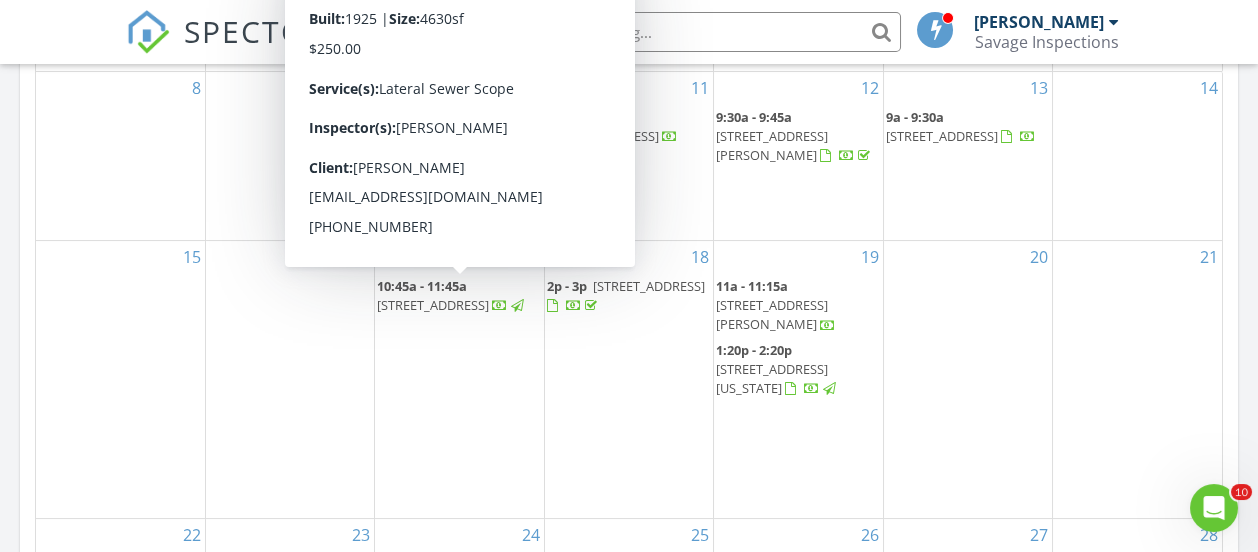 click on "401 W Allens Ln, Philadelphia 19119" at bounding box center [433, 305] 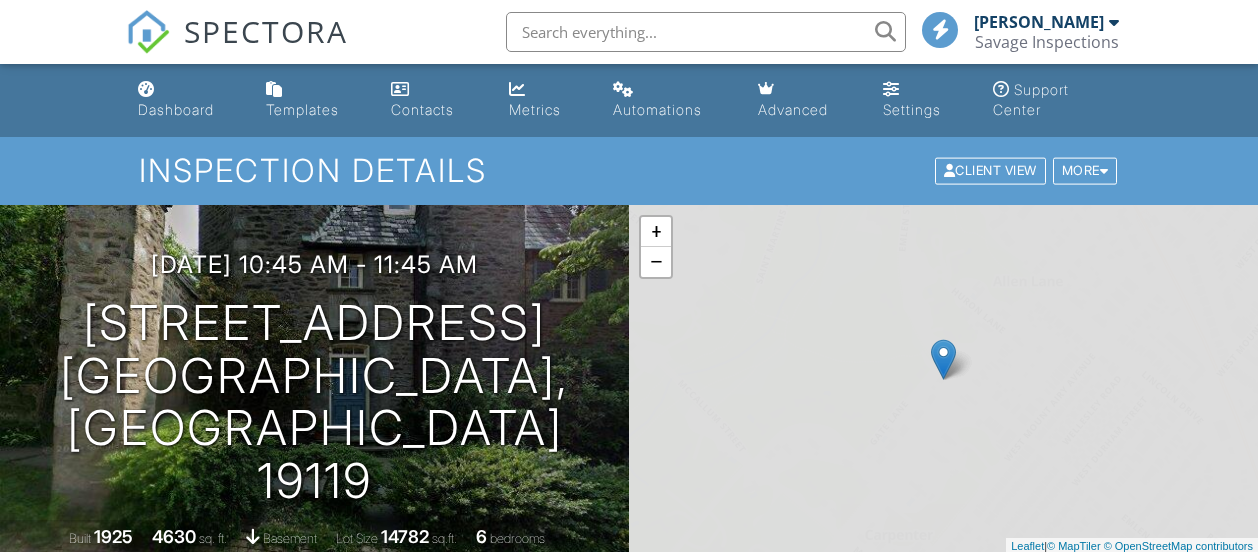 scroll, scrollTop: 0, scrollLeft: 0, axis: both 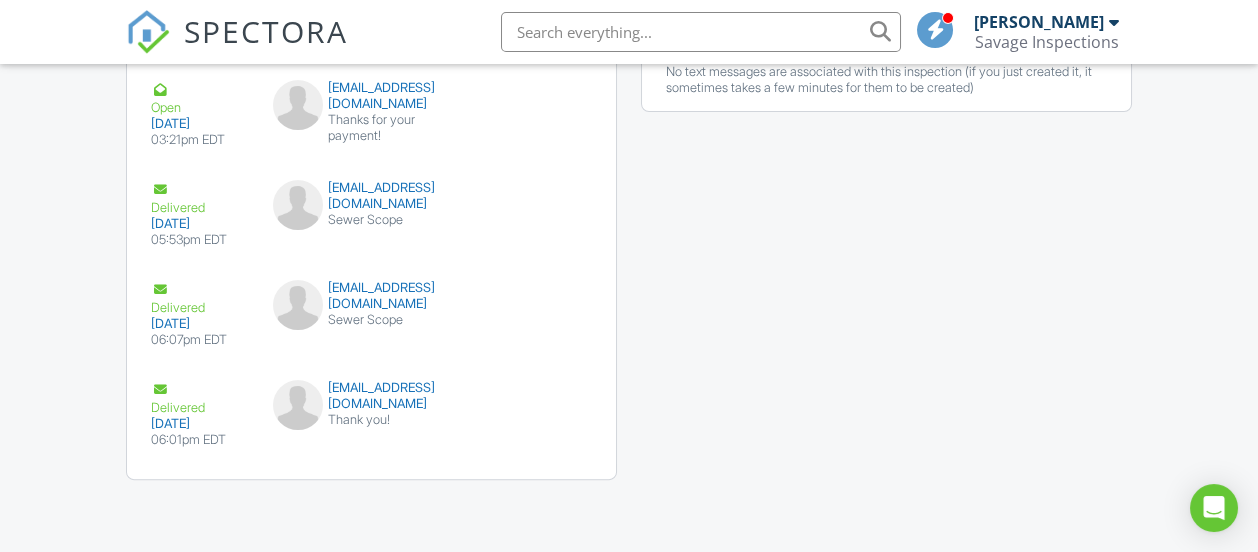 click on "SPECTORA
Tim Savage
Savage Inspections
Role:
Inspector
Change Role
Dashboard
New Inspection
Inspections
Calendar
Template Editor
Contacts
Automations
Team
Metrics
Payments
Data Exports
Billing
Reporting
Advanced
Settings
What's New
Sign Out
Change Active Role
Your account has more than one possible role. Please choose how you'd like to view the site:
Company/Agency
City
Role
Dashboard
Templates
Contacts
Metrics
Automations
Advanced
Settings
Support Center
Inspection Details
Client View
More
Property Details
Reschedule
Reorder / Copy
Share" at bounding box center [629, -906] 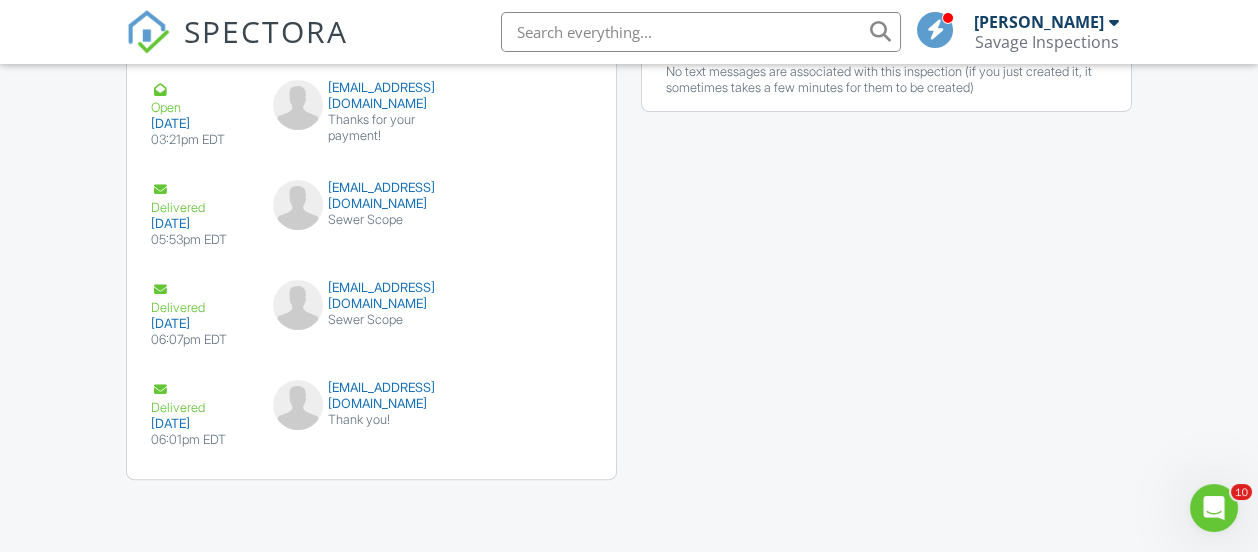 scroll, scrollTop: 0, scrollLeft: 0, axis: both 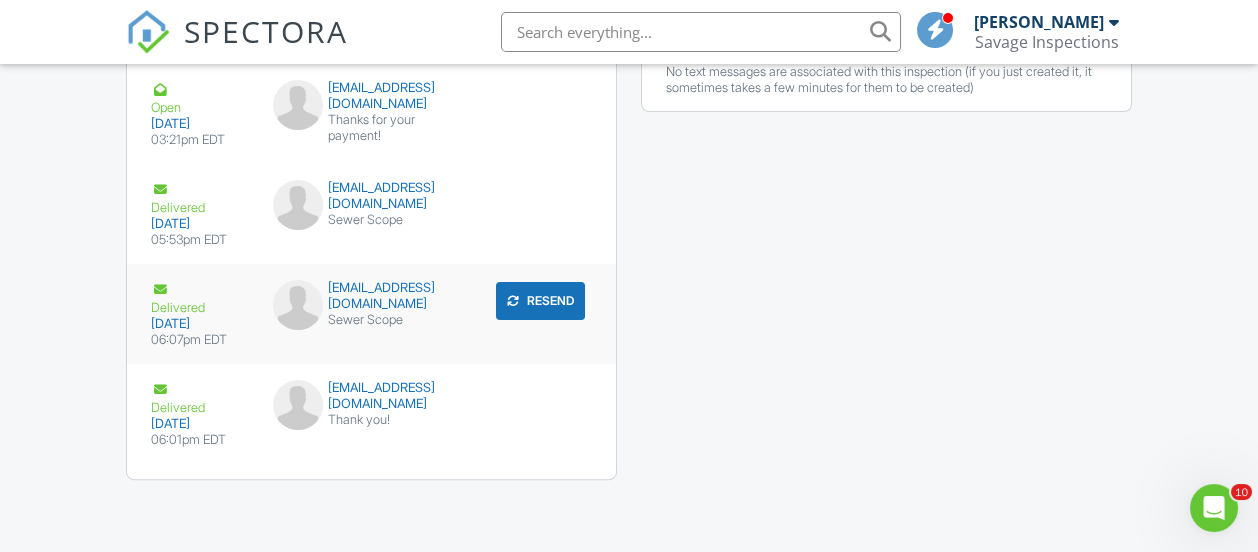 click on "06/17/2025" at bounding box center [200, 324] 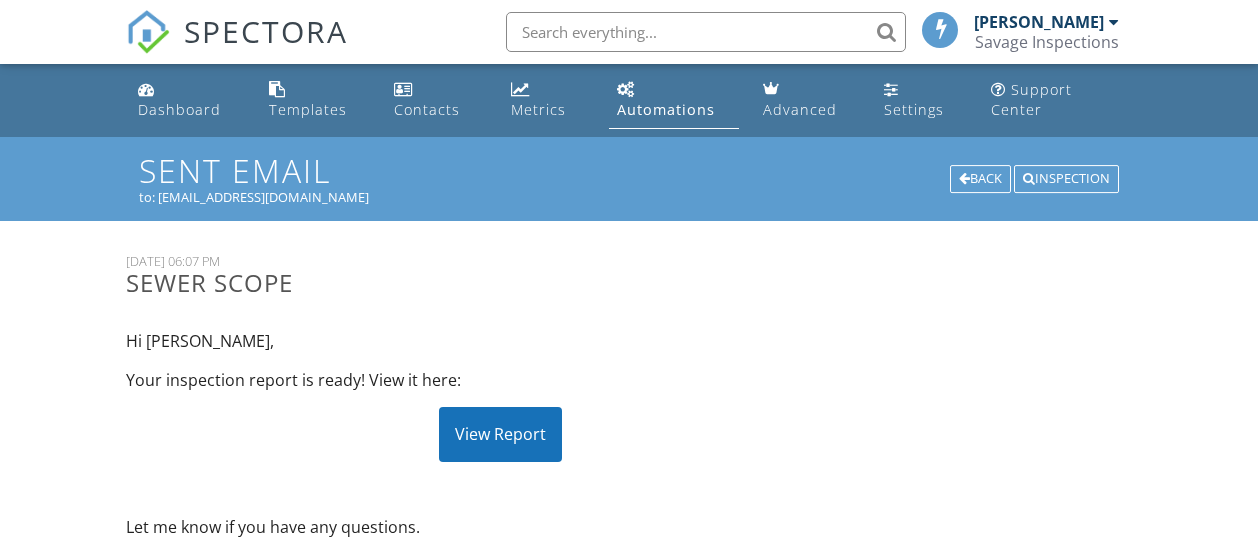 scroll, scrollTop: 0, scrollLeft: 0, axis: both 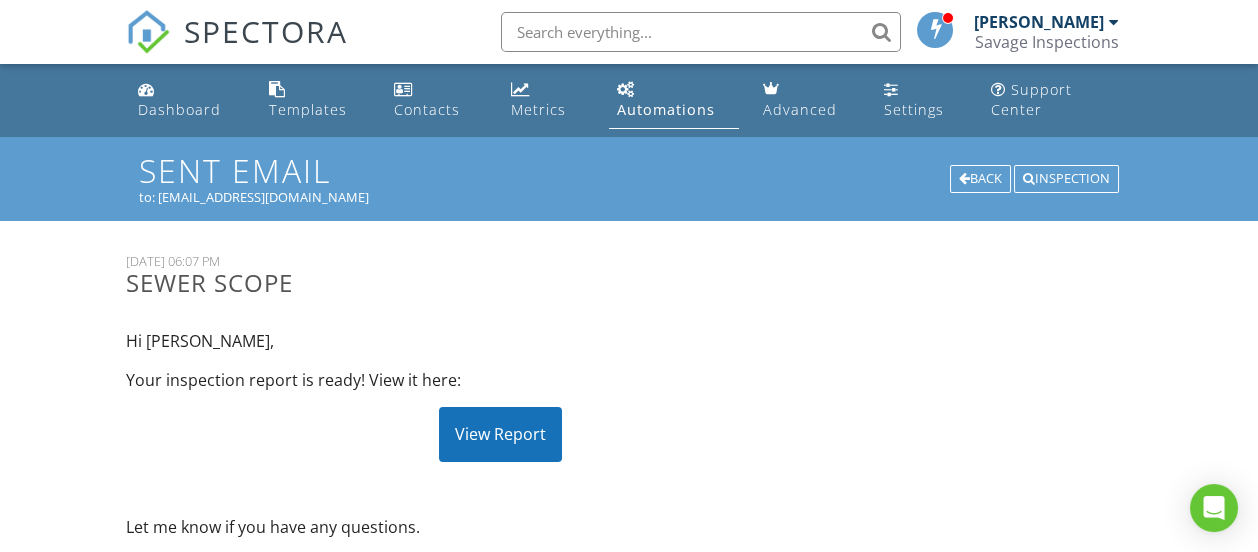 click on "View Report" at bounding box center (500, 434) 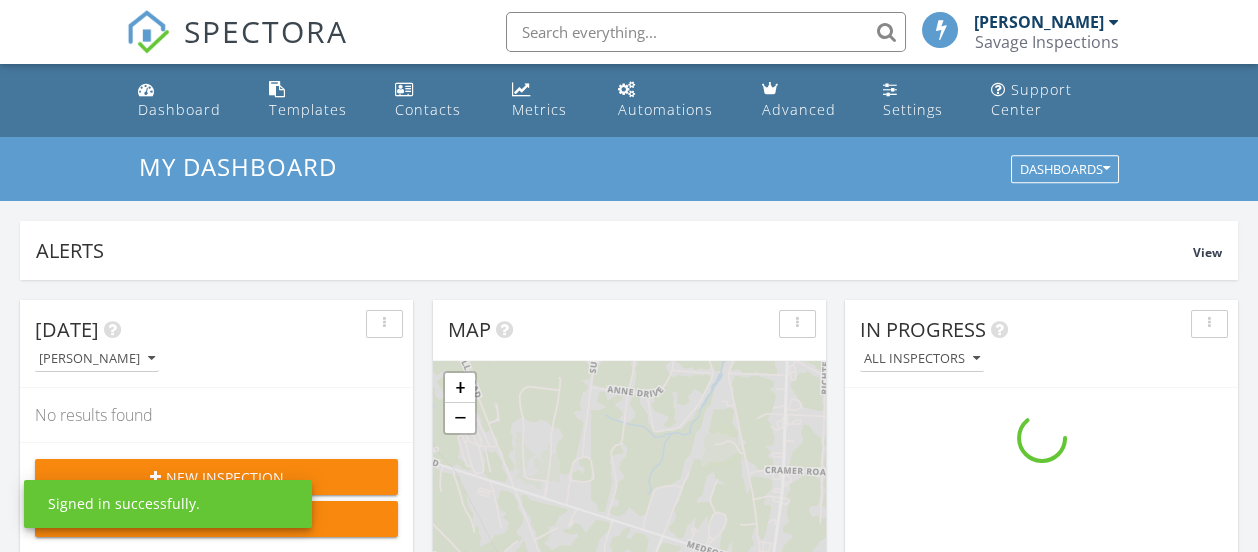 scroll, scrollTop: 999, scrollLeft: 0, axis: vertical 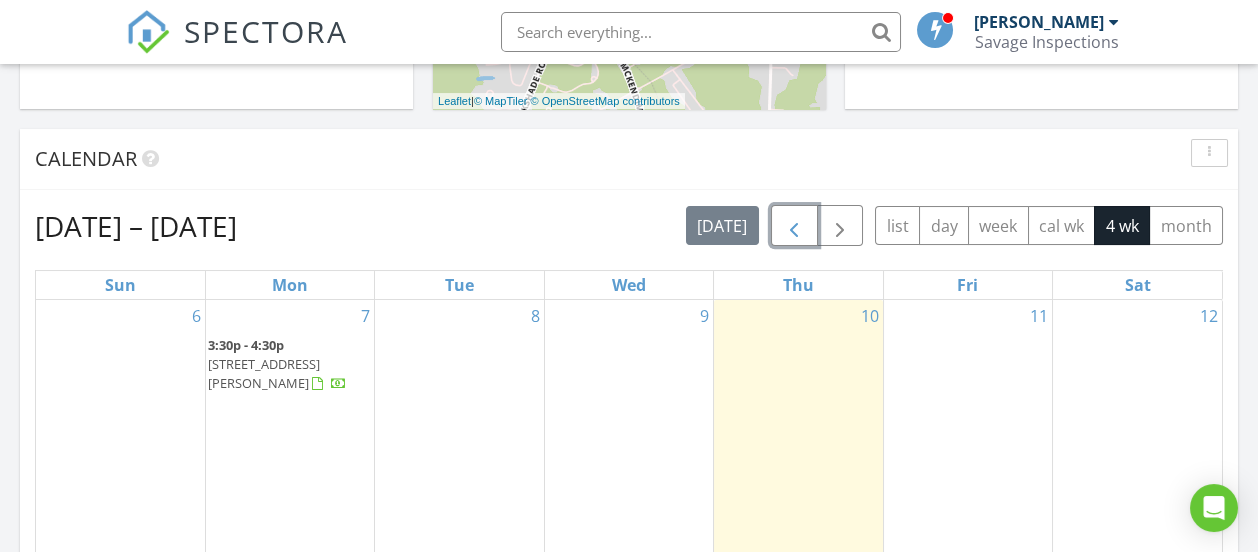 click at bounding box center (794, 226) 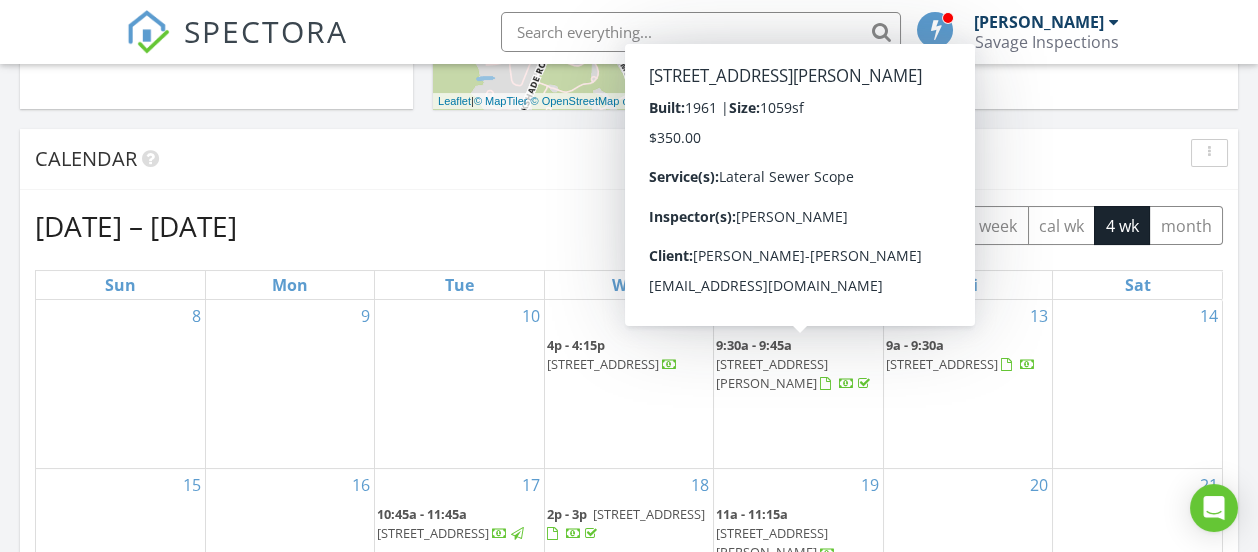click on "[STREET_ADDRESS][PERSON_NAME]" at bounding box center (772, 373) 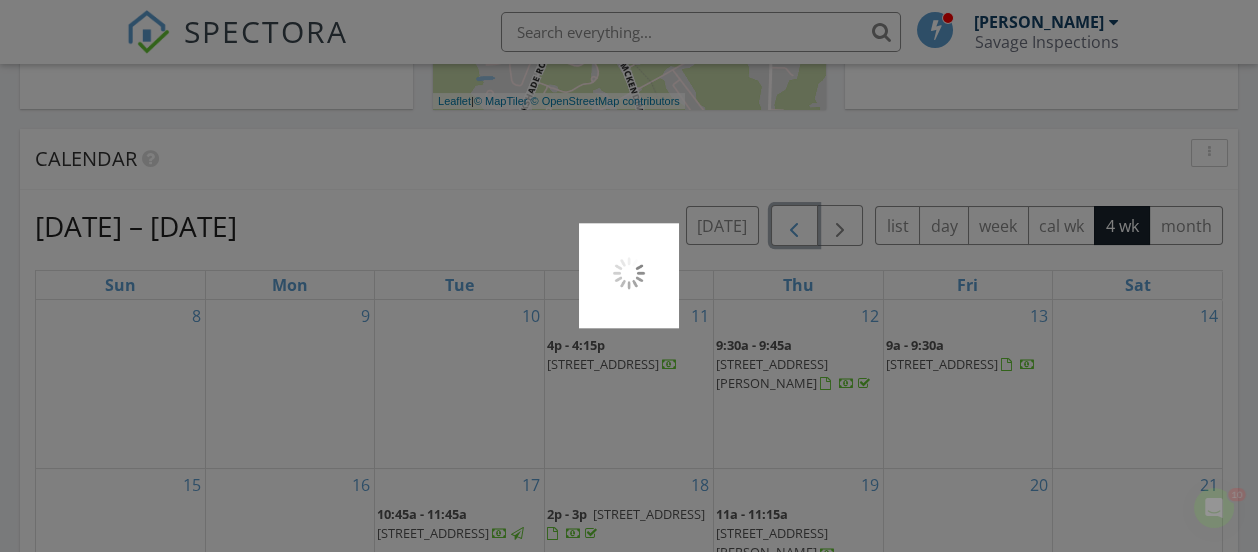 scroll, scrollTop: 0, scrollLeft: 0, axis: both 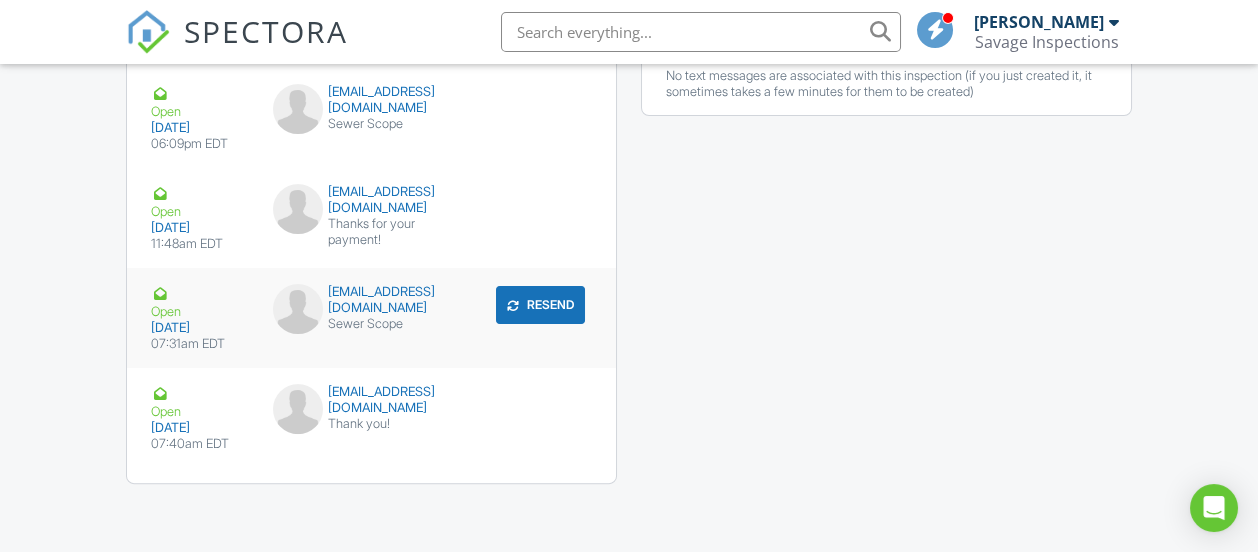 click on "Open" at bounding box center [200, 302] 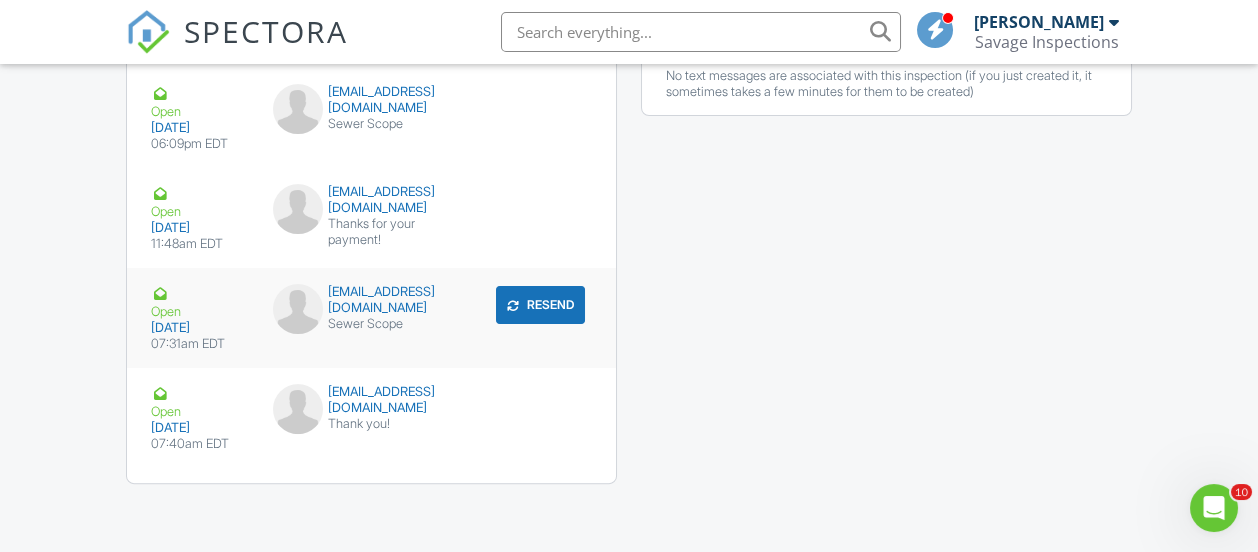 scroll, scrollTop: 0, scrollLeft: 0, axis: both 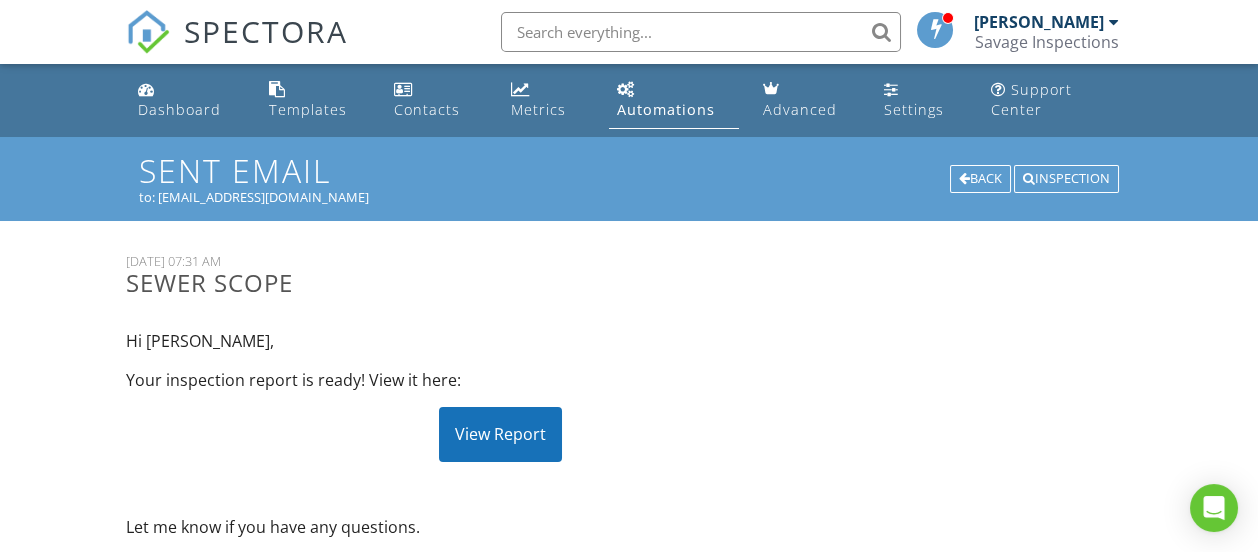 click on "View Report" at bounding box center [500, 434] 